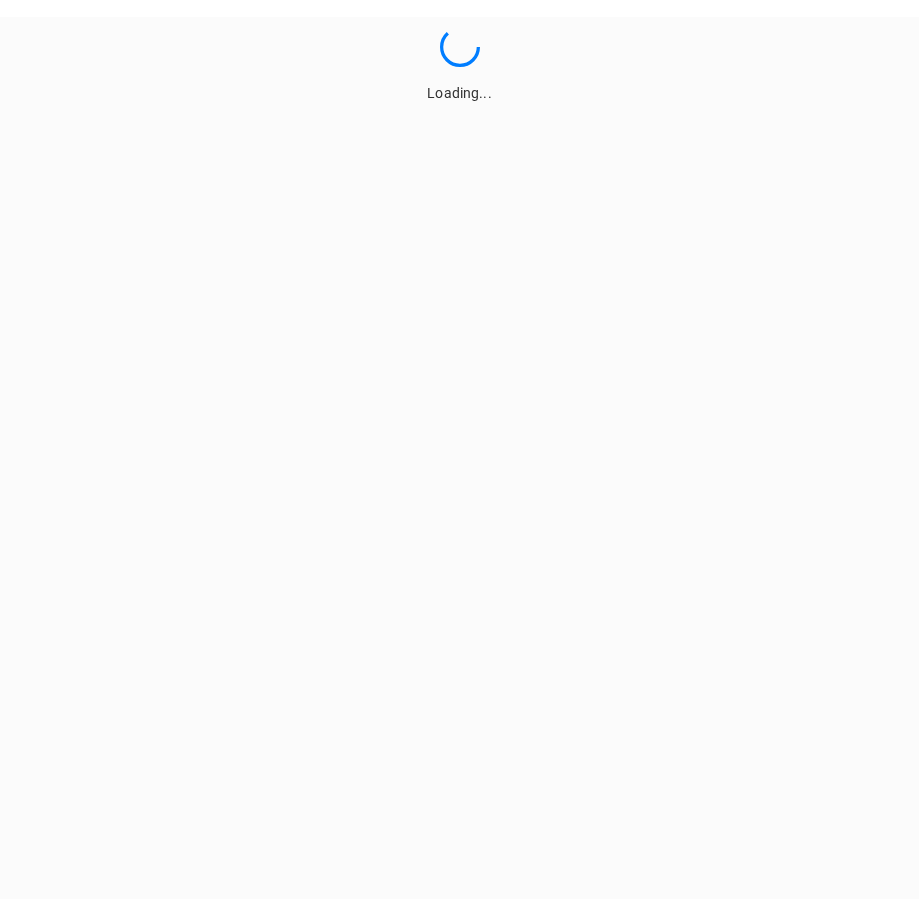 scroll, scrollTop: 0, scrollLeft: 0, axis: both 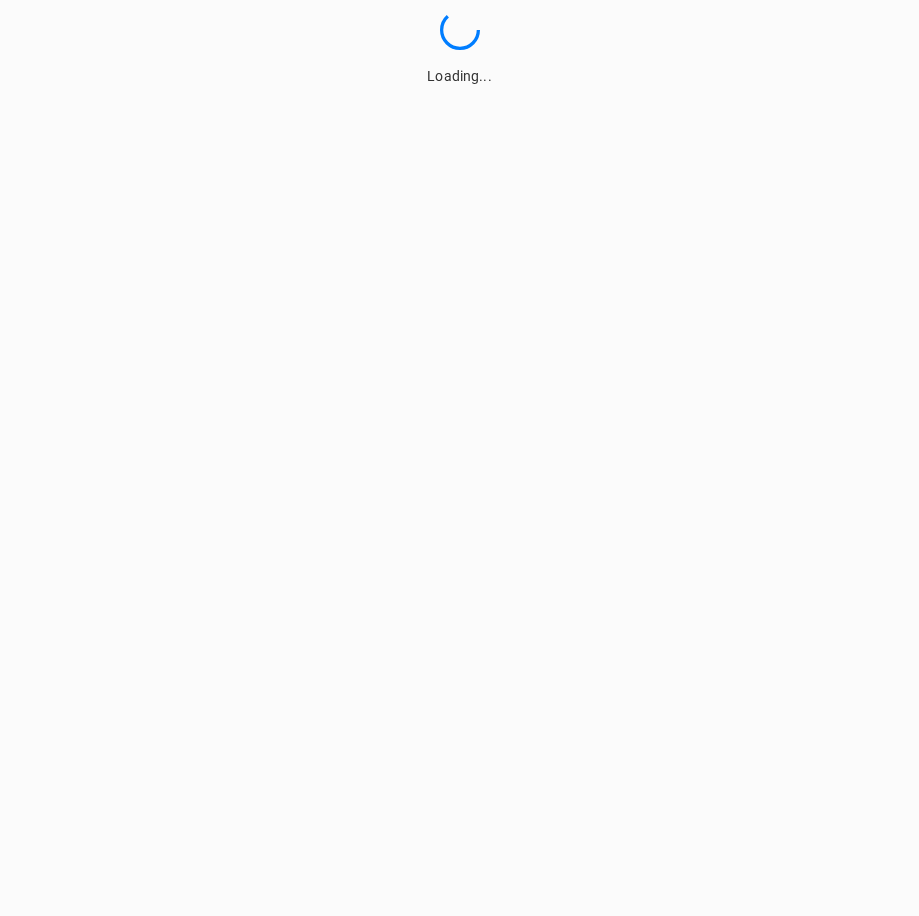 click on "Loading..." at bounding box center (459, 43) 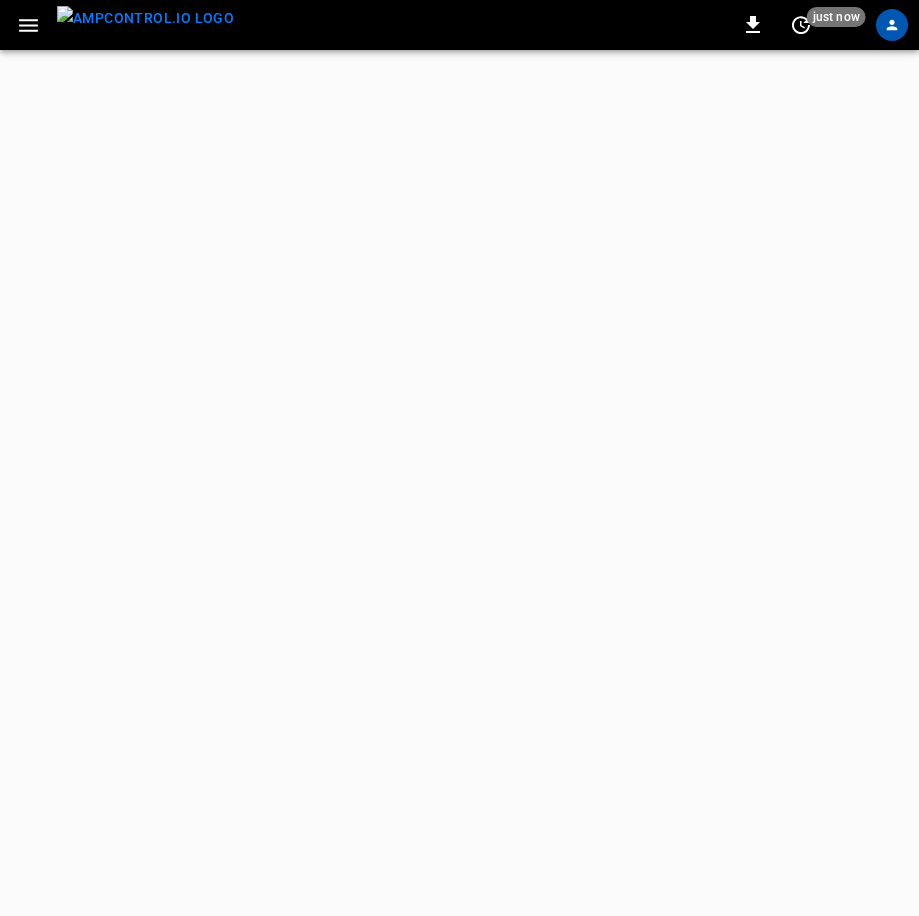 scroll, scrollTop: 0, scrollLeft: 0, axis: both 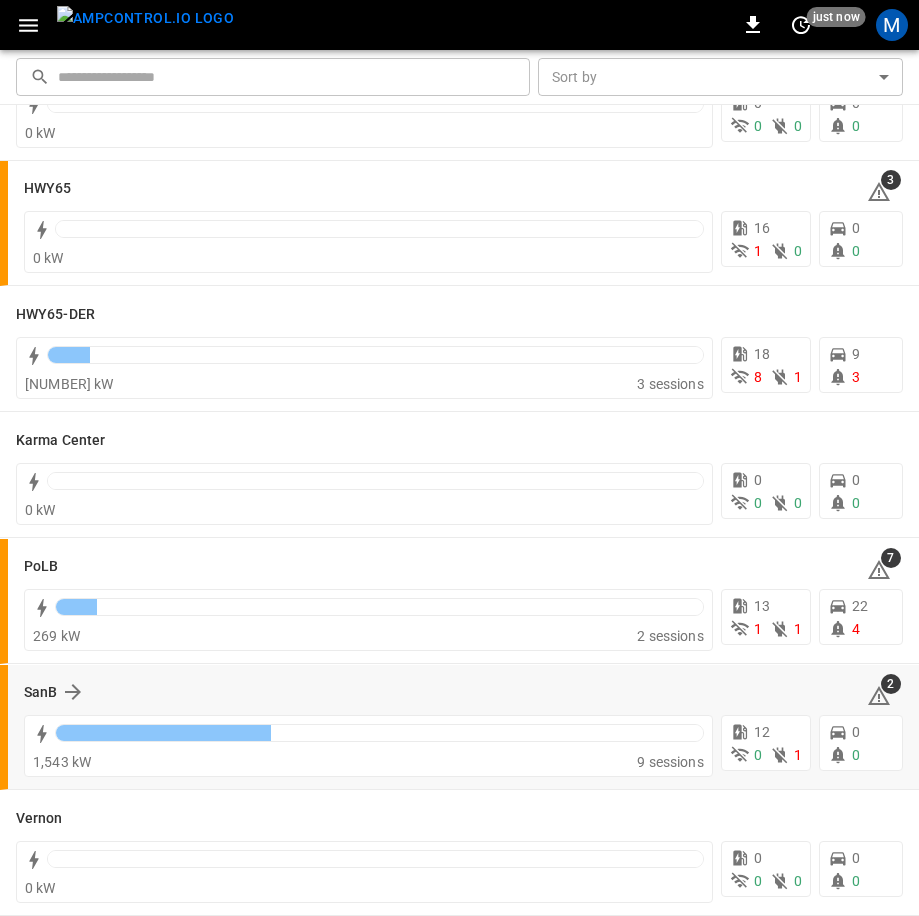 click on "SanB" at bounding box center (433, 692) 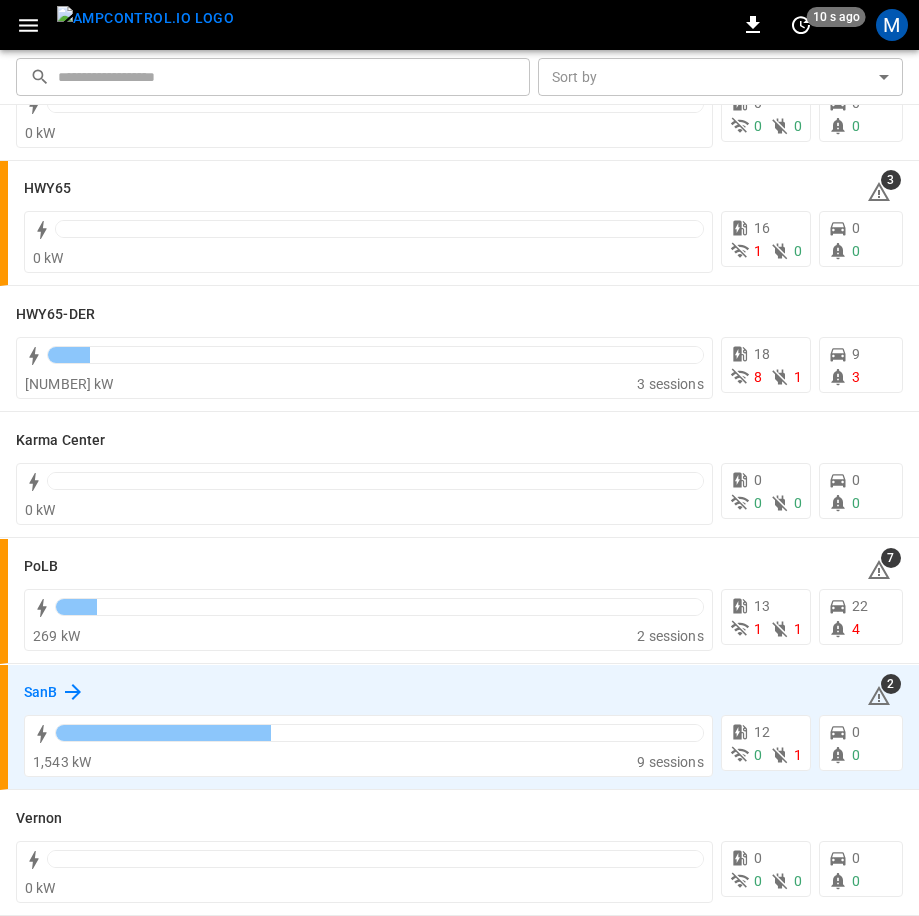 click 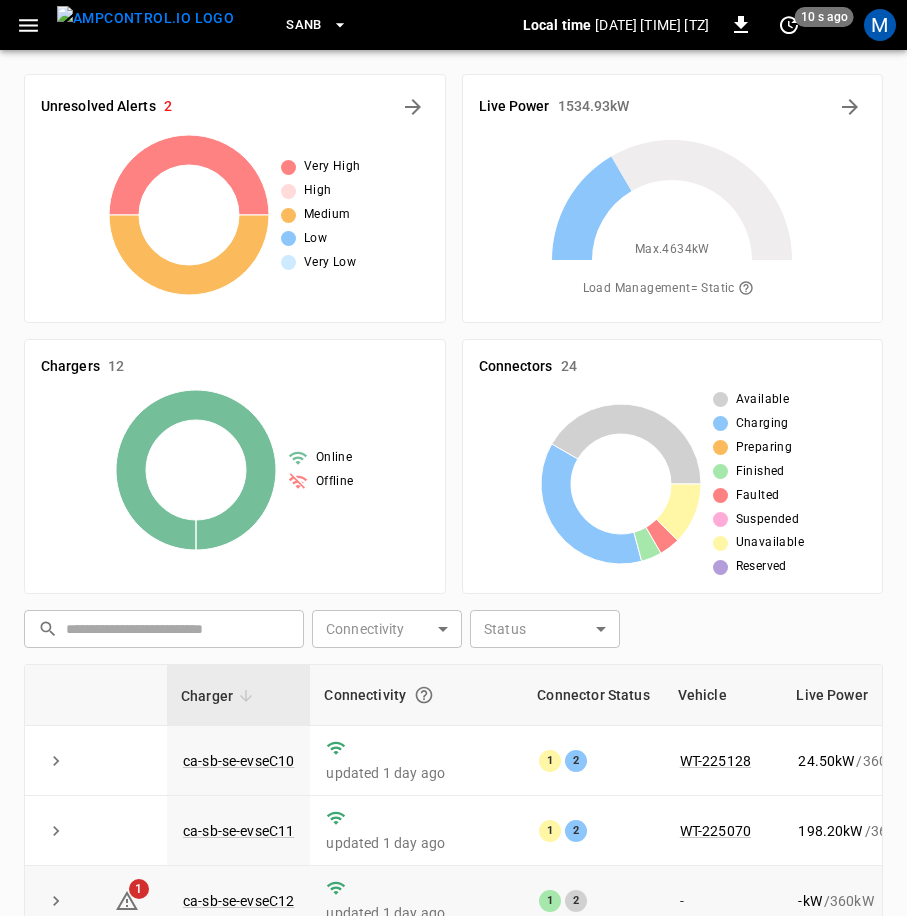 scroll, scrollTop: 466, scrollLeft: 0, axis: vertical 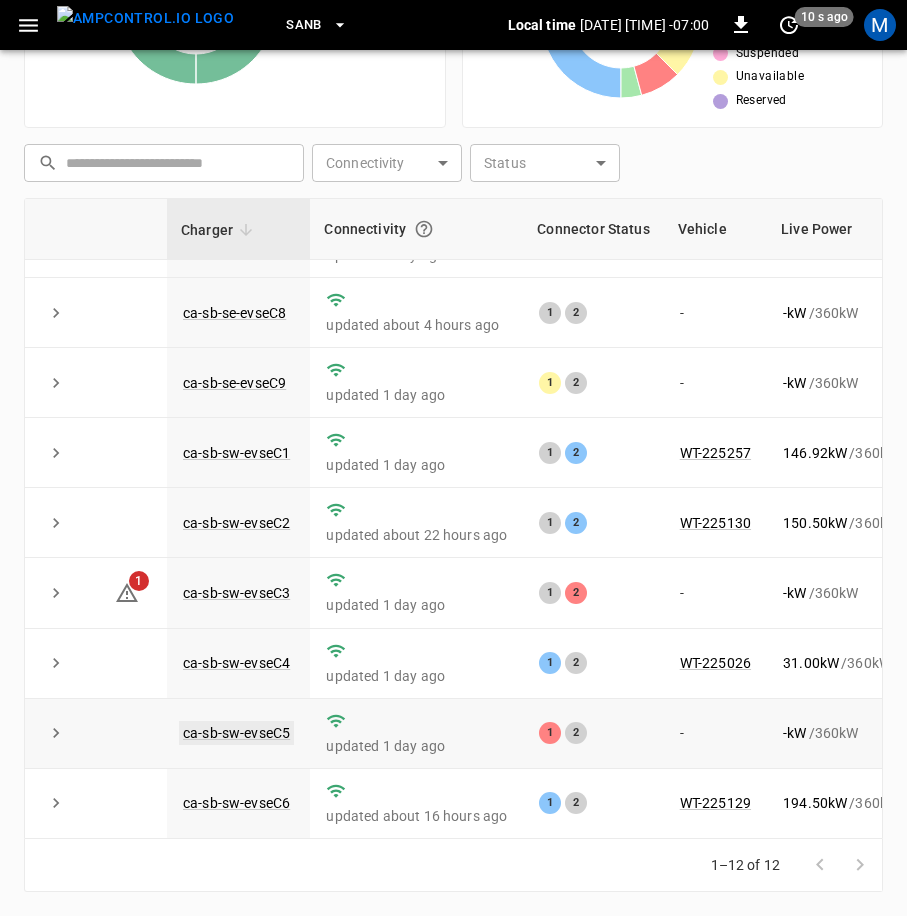 click on "ca-sb-sw-evseC5" at bounding box center [236, 733] 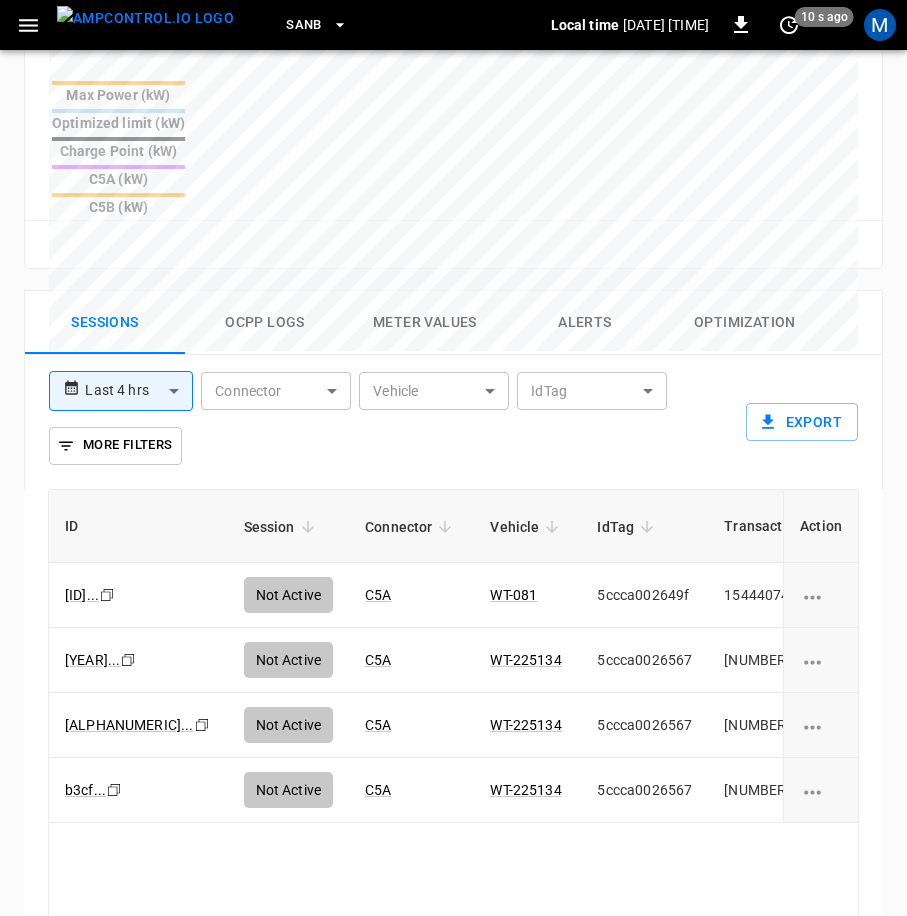 scroll, scrollTop: 1212, scrollLeft: 0, axis: vertical 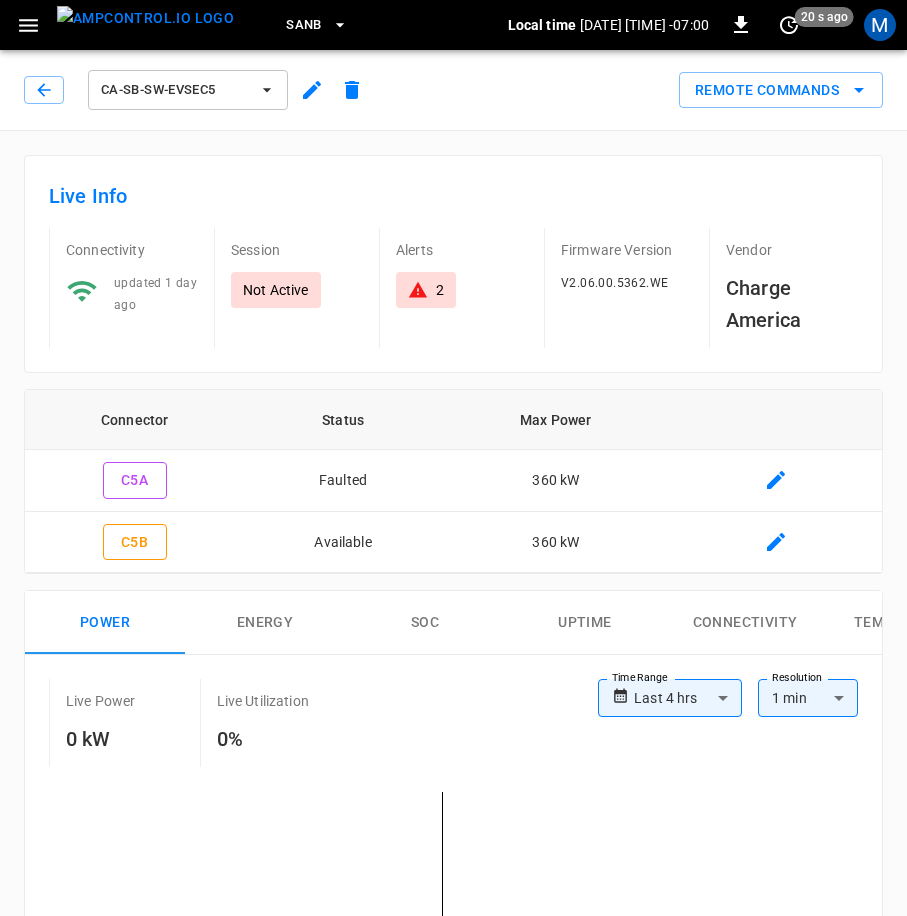 click on "ca-sb-sw-evseC5" at bounding box center (194, 86) 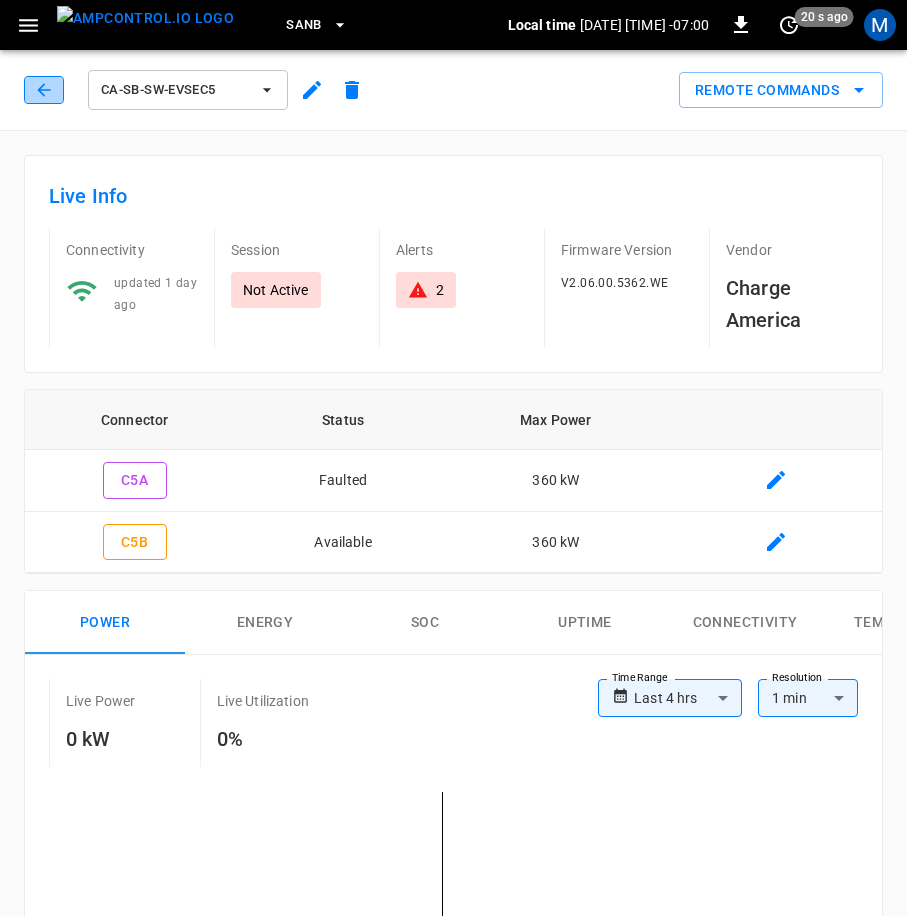 click at bounding box center [44, 90] 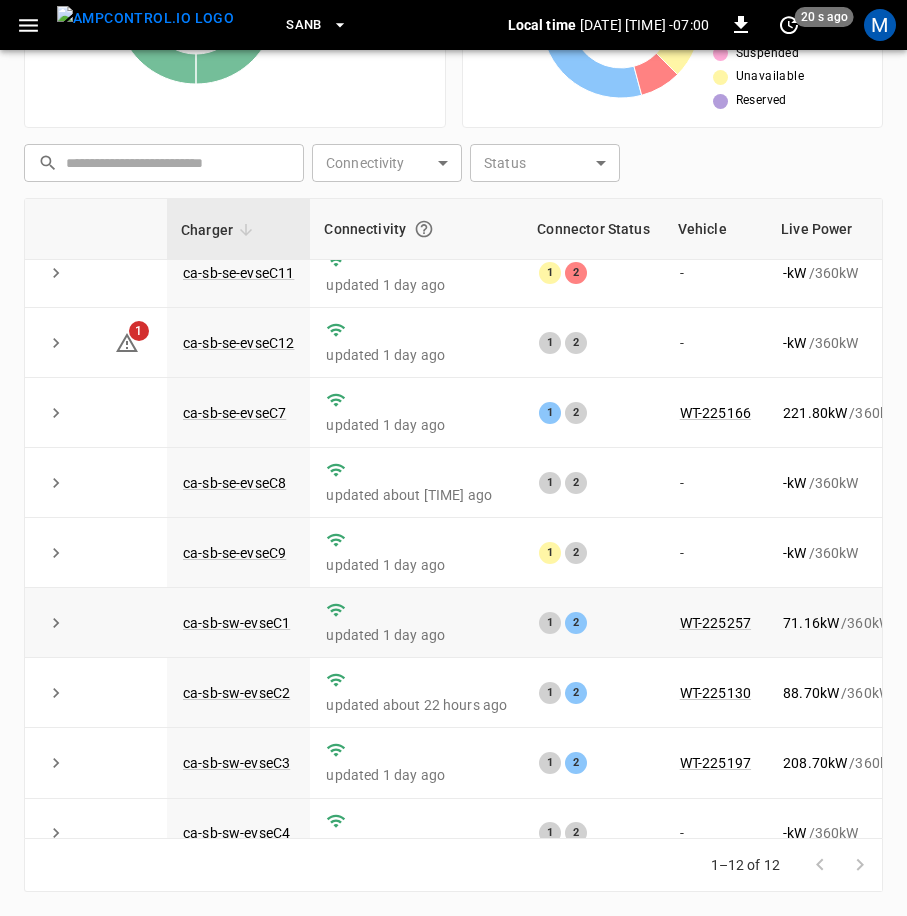 scroll, scrollTop: 0, scrollLeft: 0, axis: both 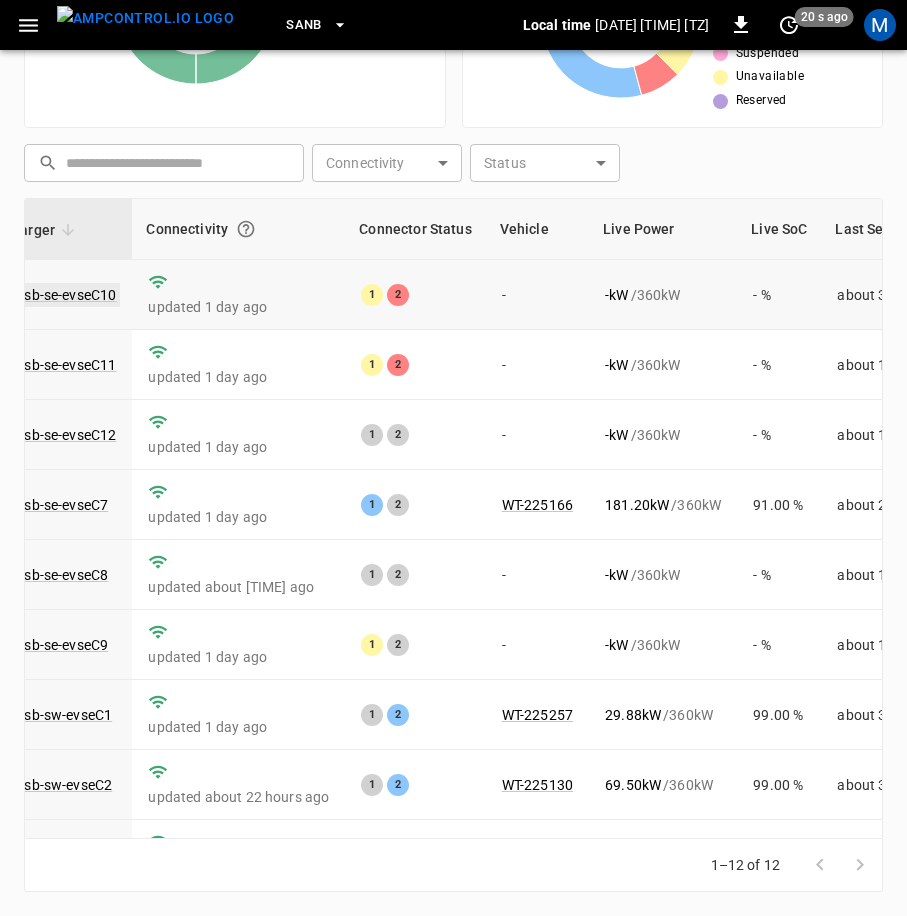 click on "ca-sb-se-evseC10" at bounding box center (60, 295) 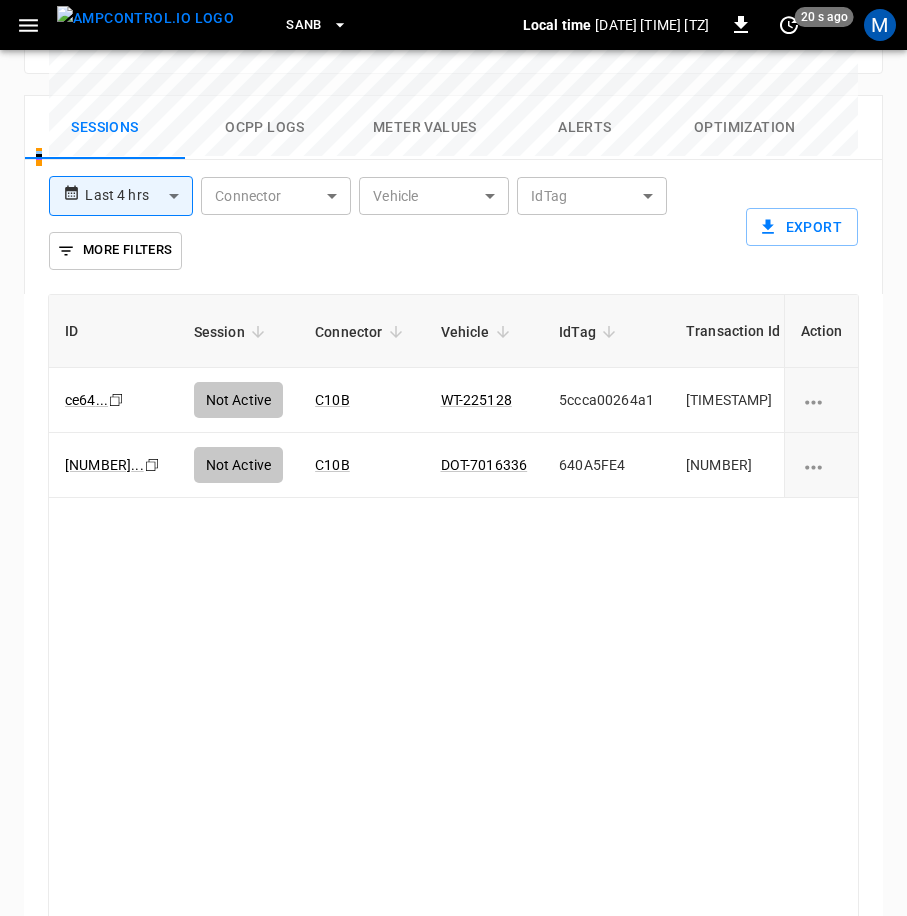 scroll, scrollTop: 1233, scrollLeft: 0, axis: vertical 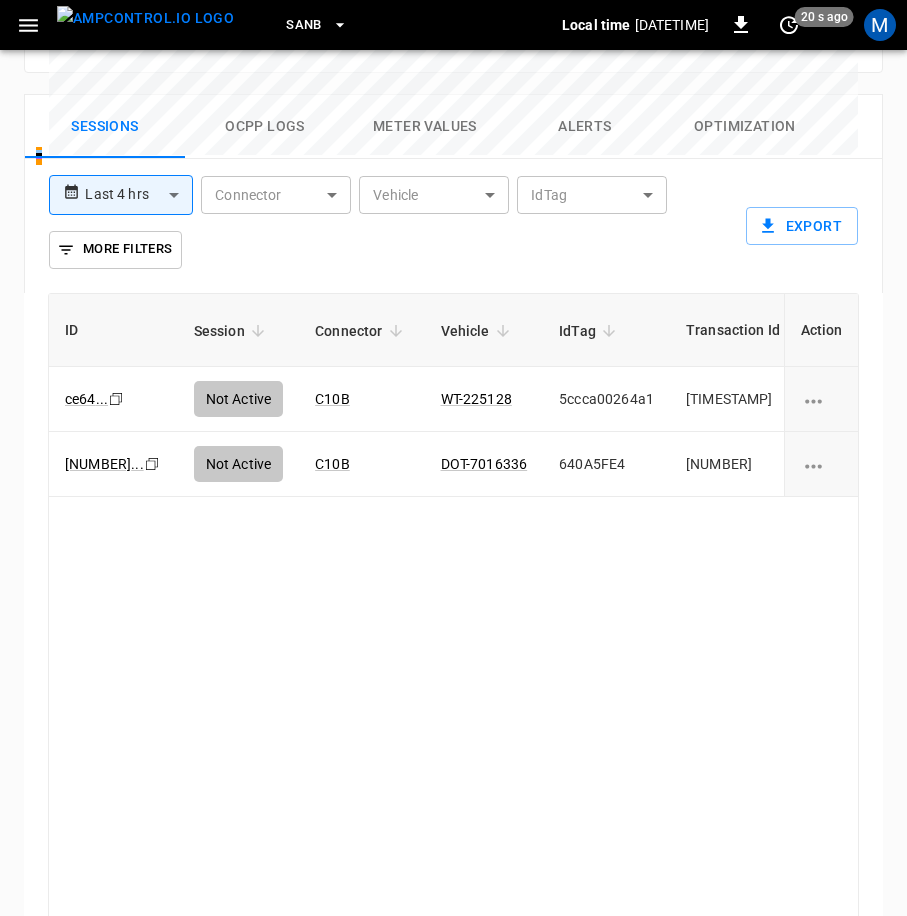 drag, startPoint x: 384, startPoint y: 813, endPoint x: 409, endPoint y: 821, distance: 26.24881 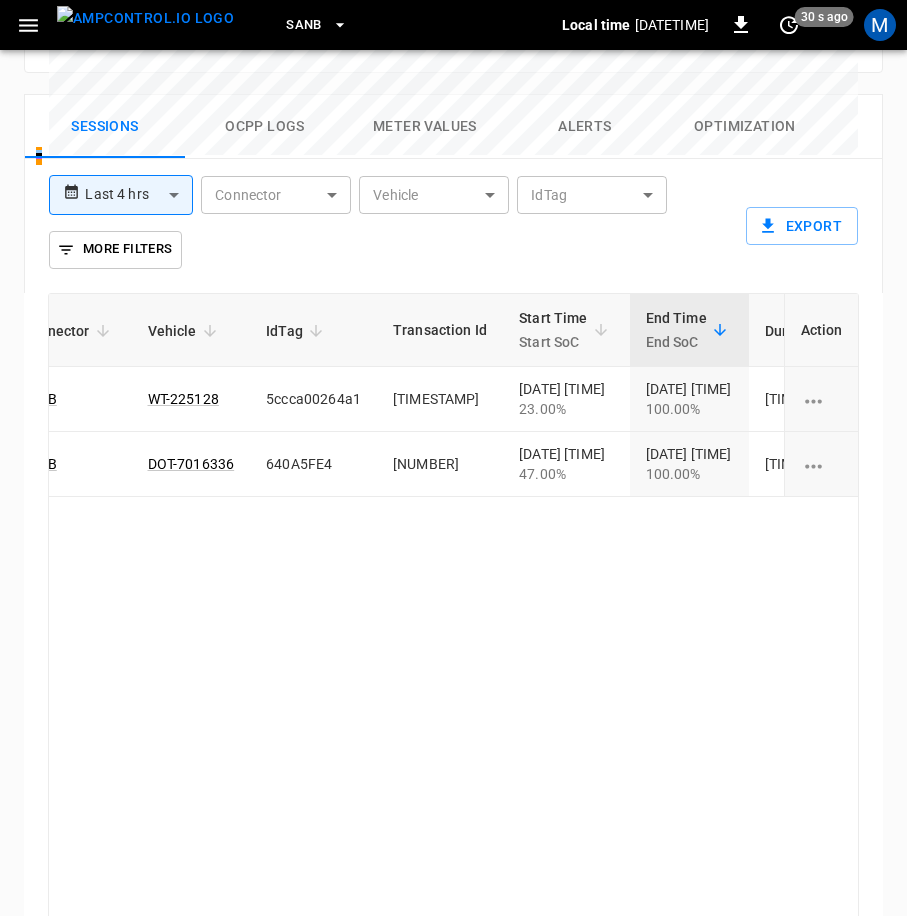 scroll, scrollTop: 0, scrollLeft: 0, axis: both 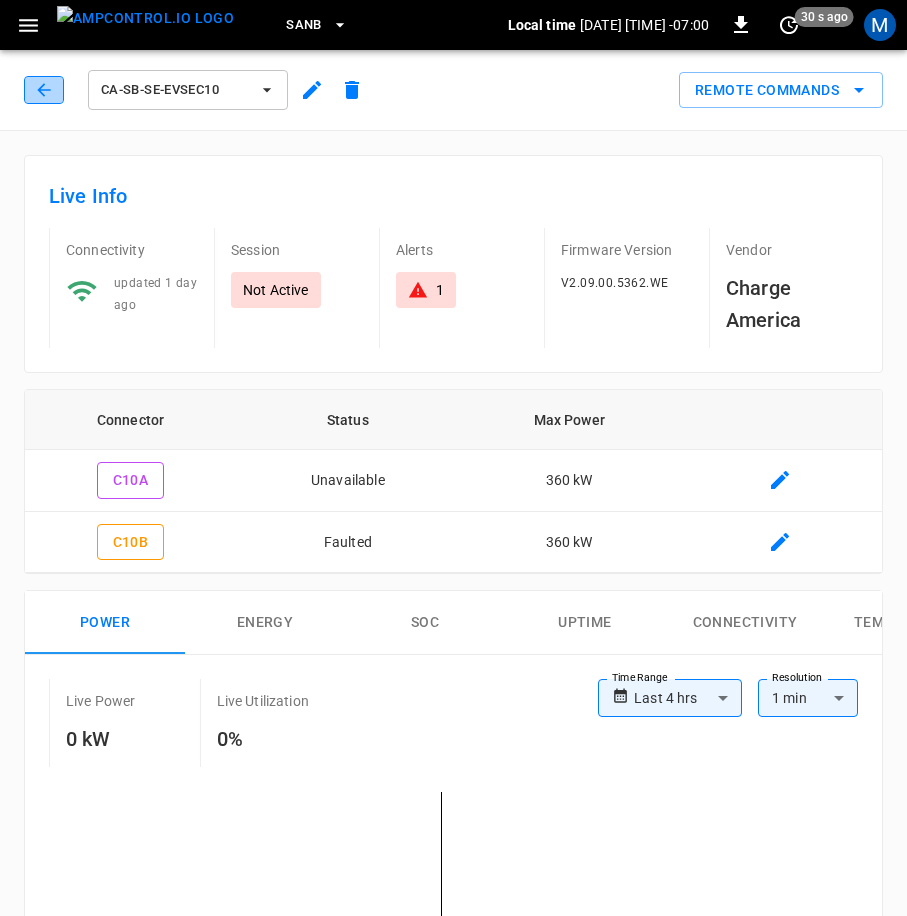 click 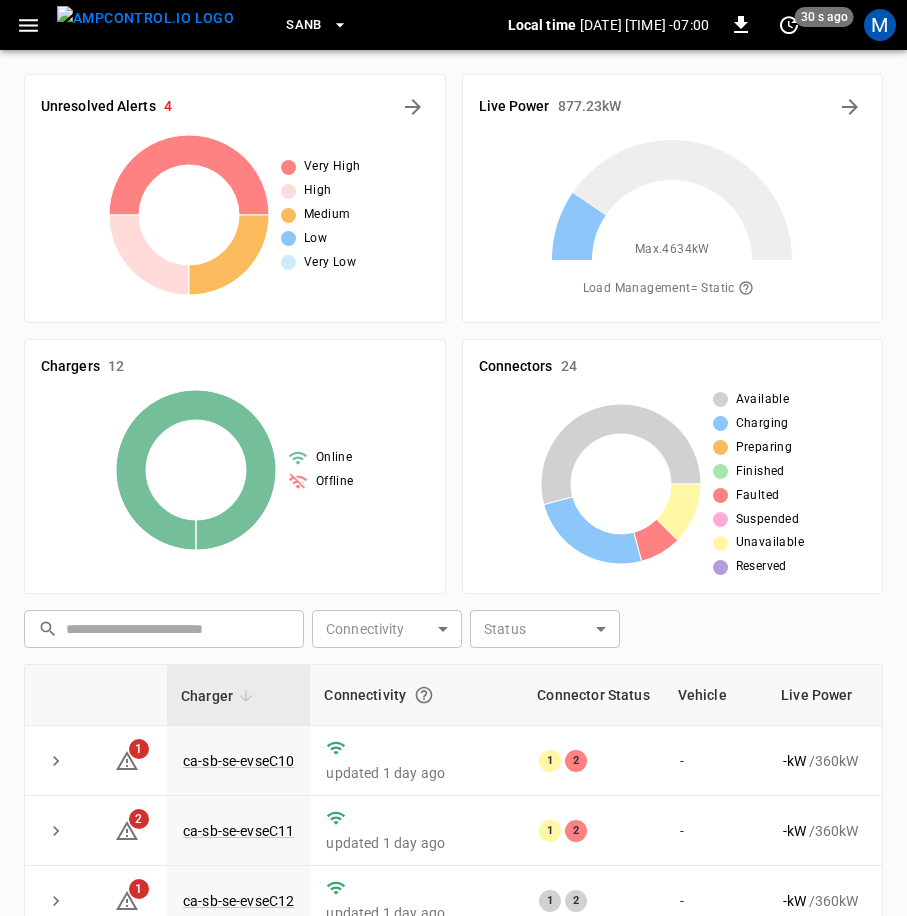 scroll, scrollTop: 466, scrollLeft: 0, axis: vertical 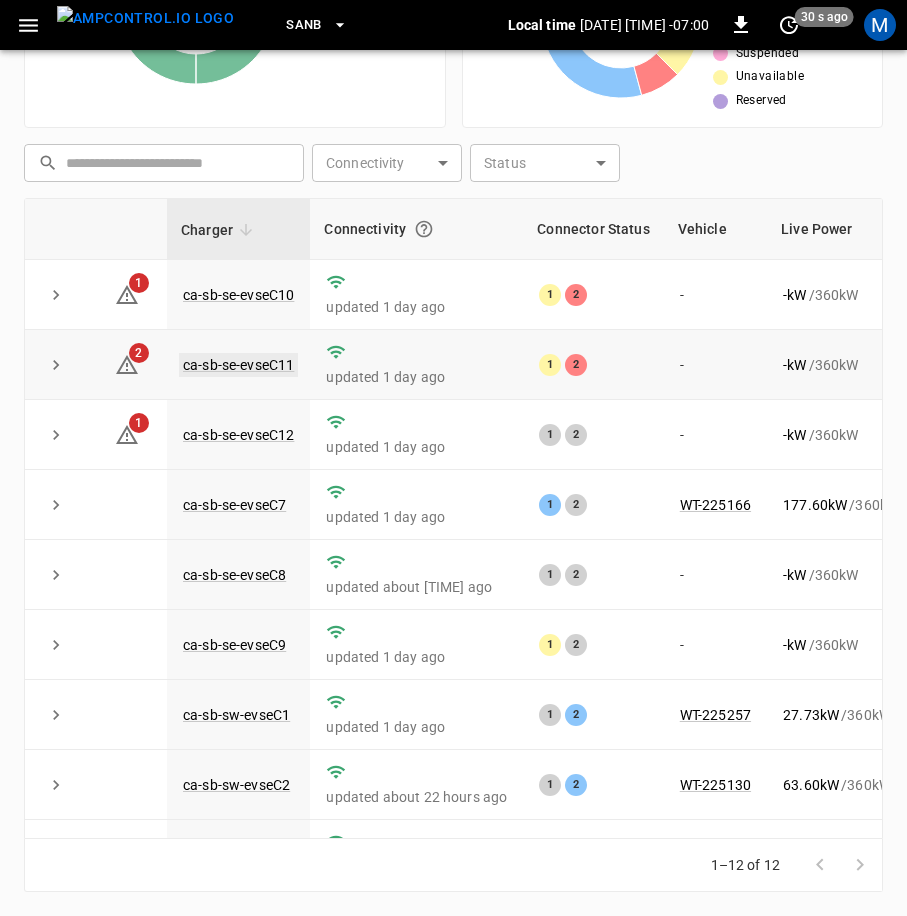 click on "ca-sb-se-evseC11" at bounding box center [238, 365] 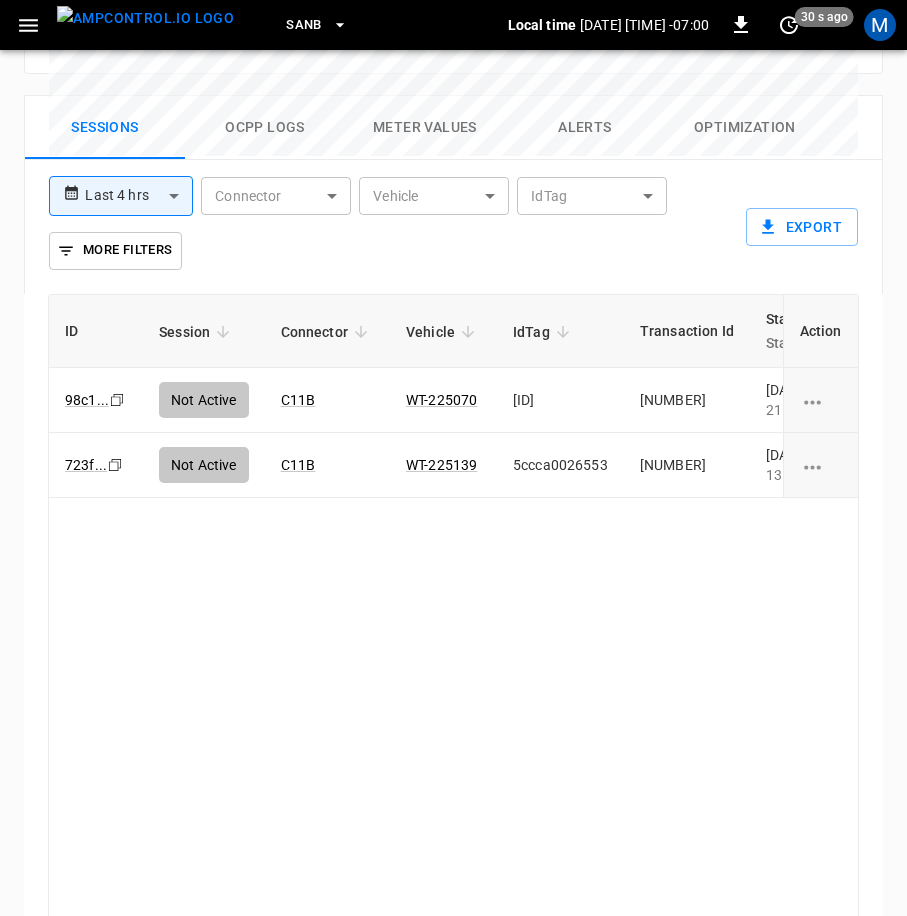 scroll, scrollTop: 1233, scrollLeft: 0, axis: vertical 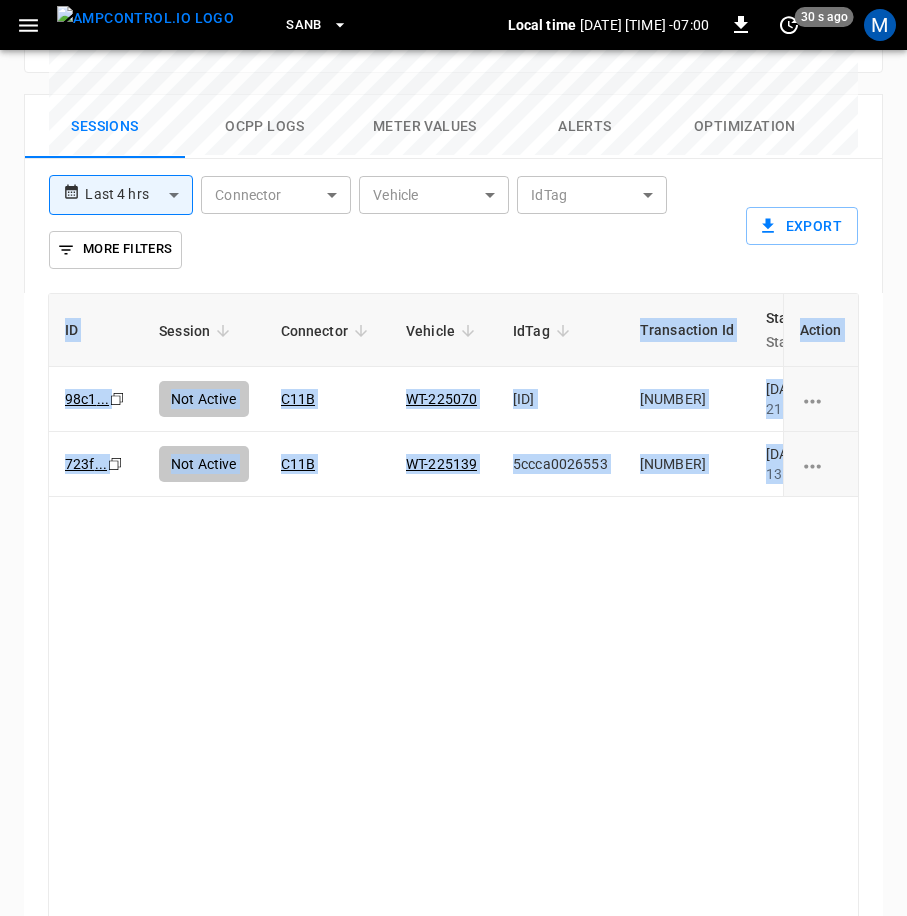 drag, startPoint x: 338, startPoint y: 838, endPoint x: 400, endPoint y: 835, distance: 62.072536 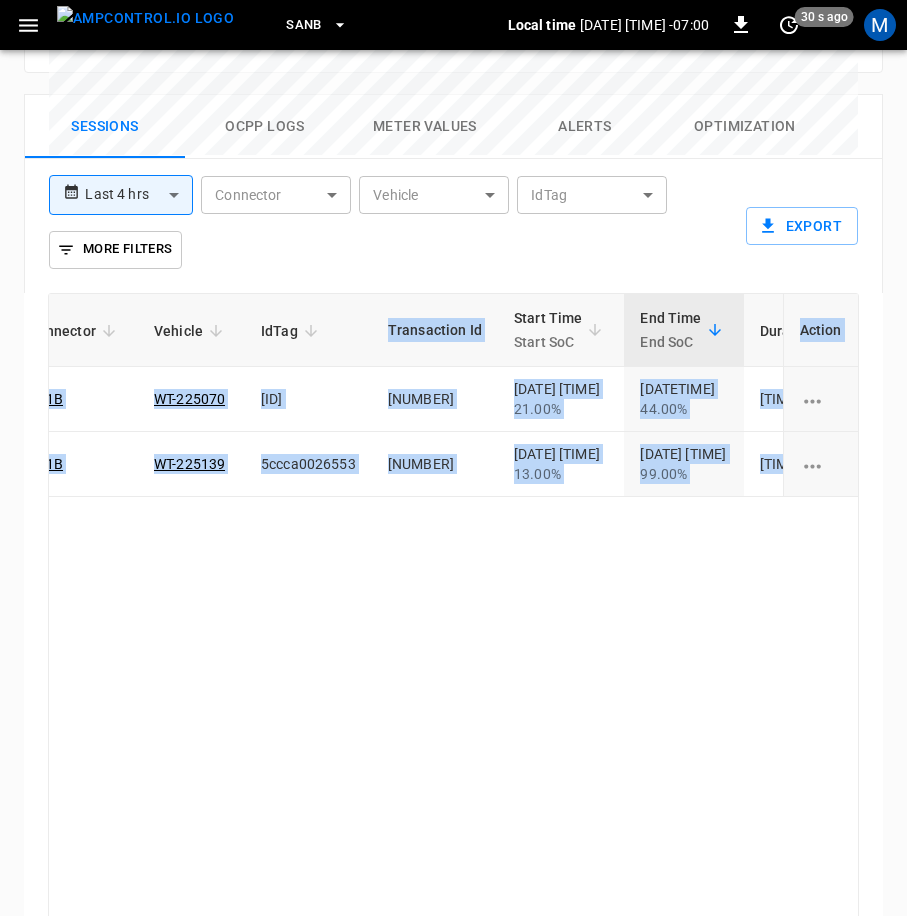 scroll, scrollTop: 0, scrollLeft: 0, axis: both 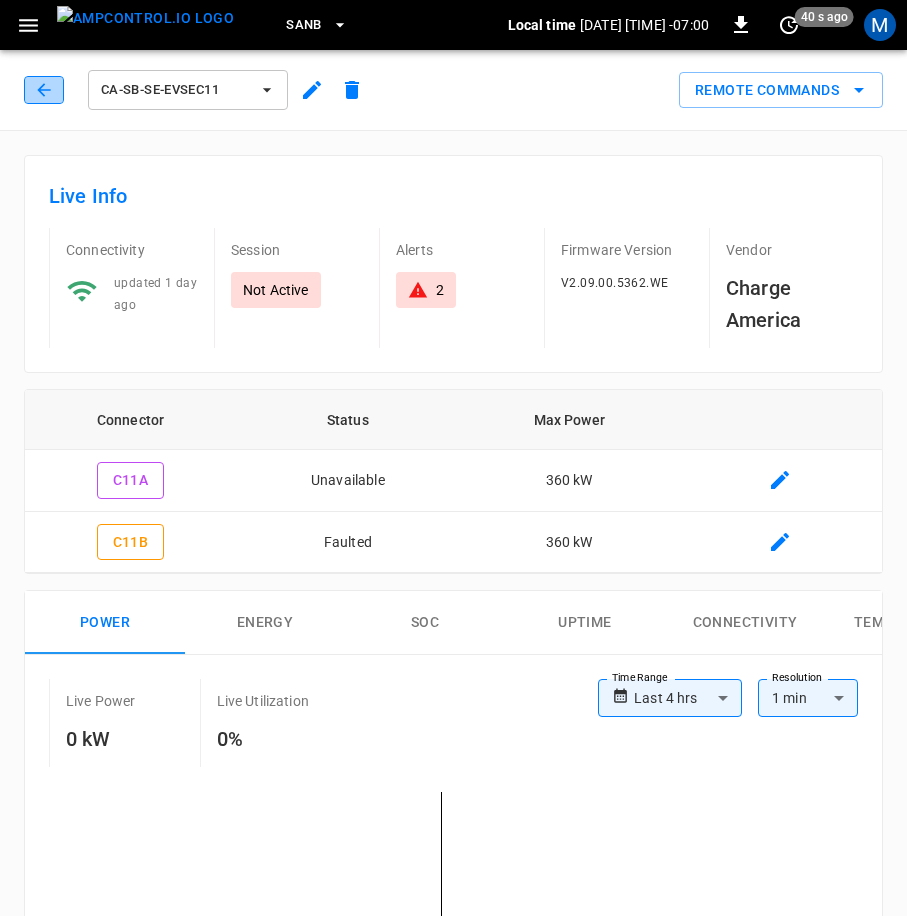 click 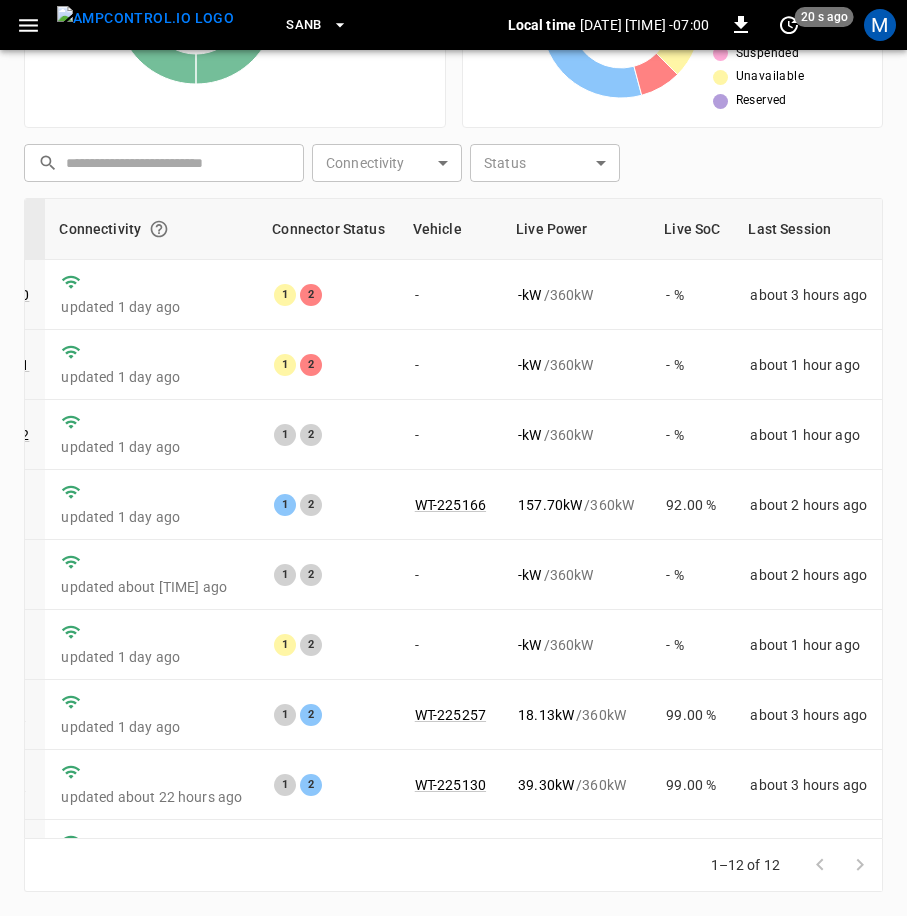 scroll, scrollTop: 0, scrollLeft: 285, axis: horizontal 